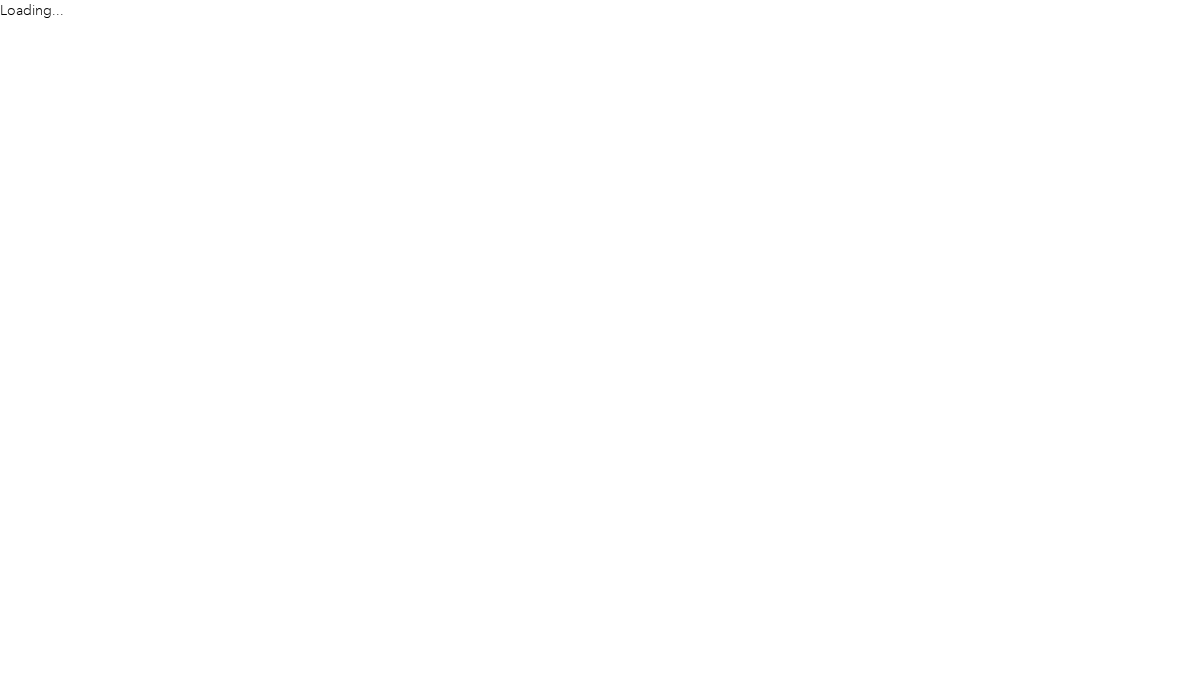 scroll, scrollTop: 0, scrollLeft: 0, axis: both 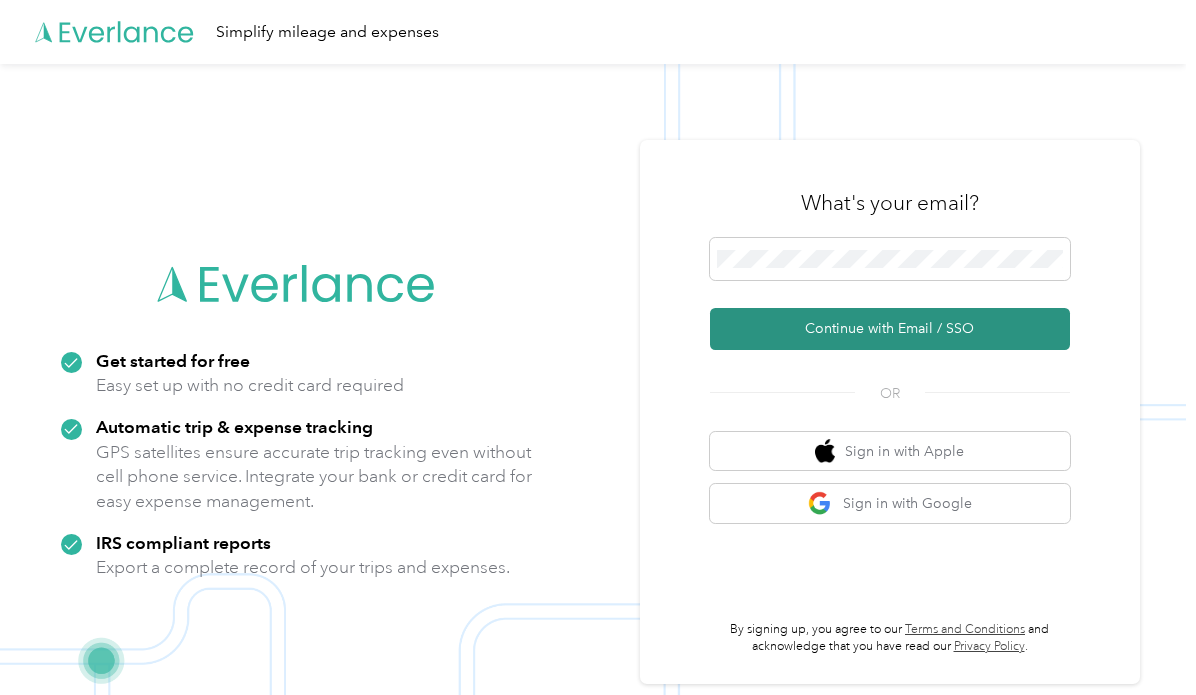 click on "Continue with Email / SSO" at bounding box center (890, 329) 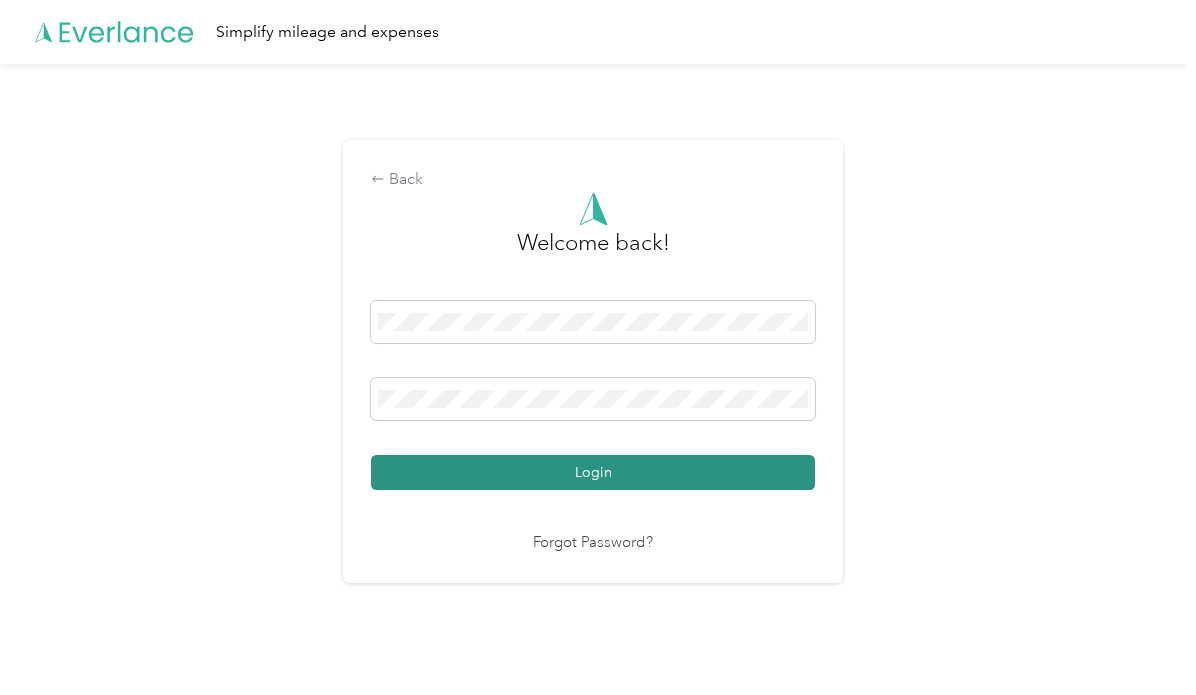 click on "Login" at bounding box center [593, 472] 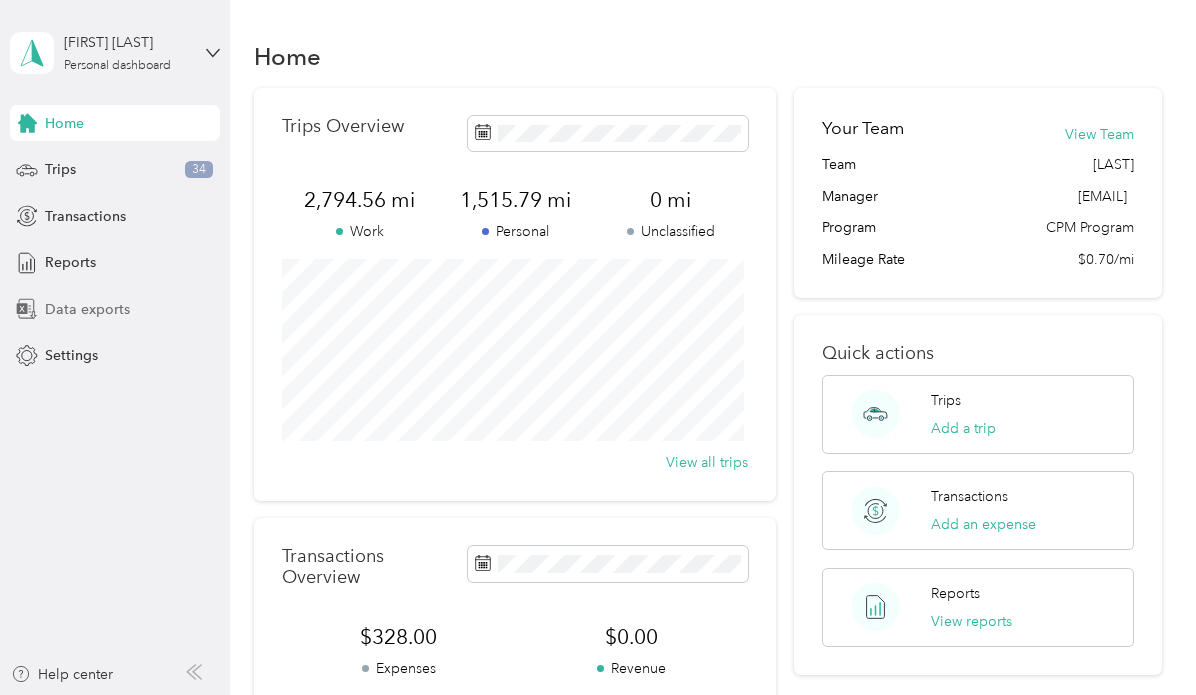 click on "Data exports" at bounding box center [87, 309] 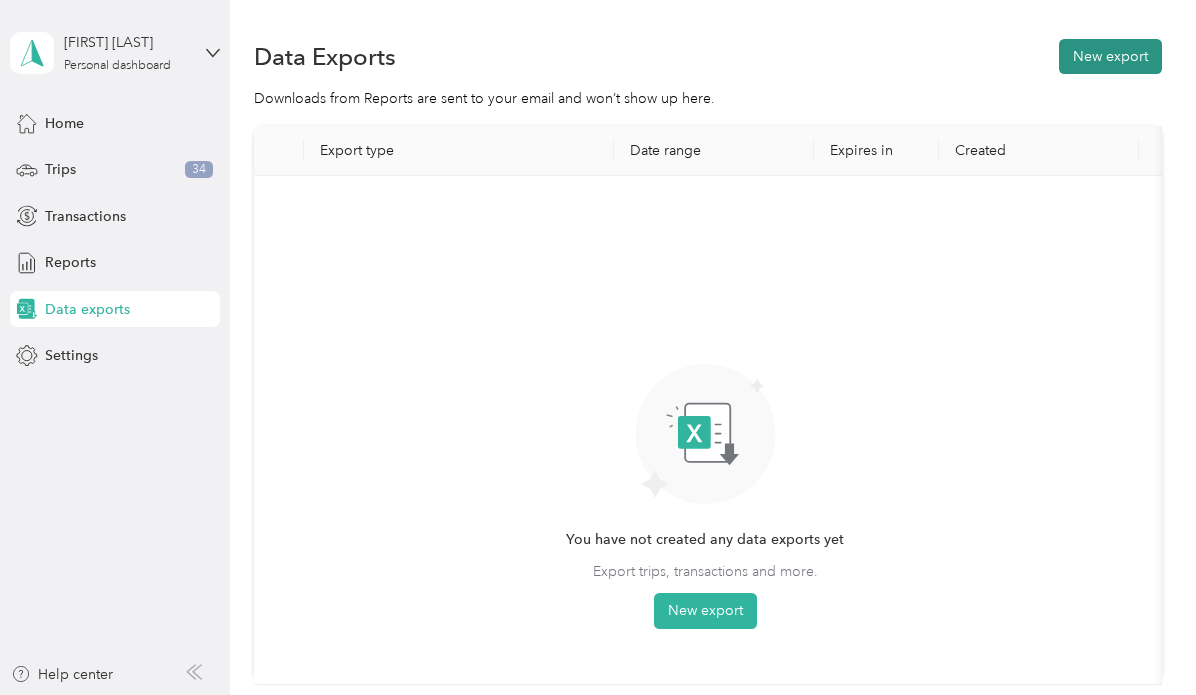click on "New export" at bounding box center [1110, 56] 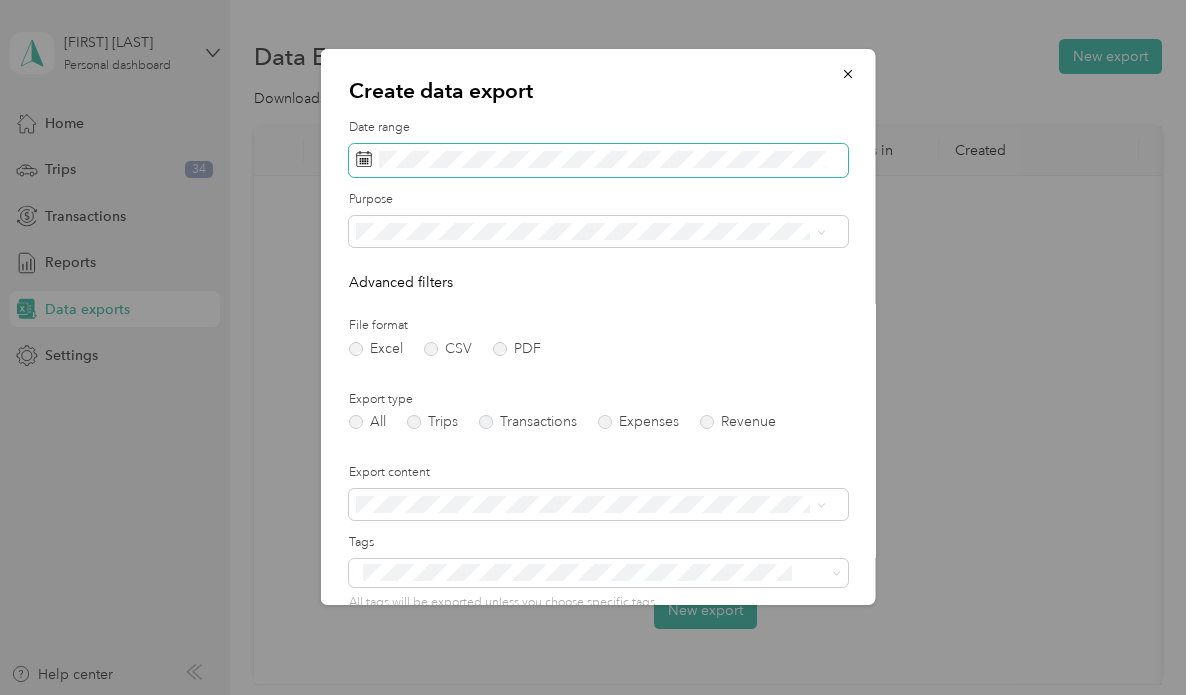 click 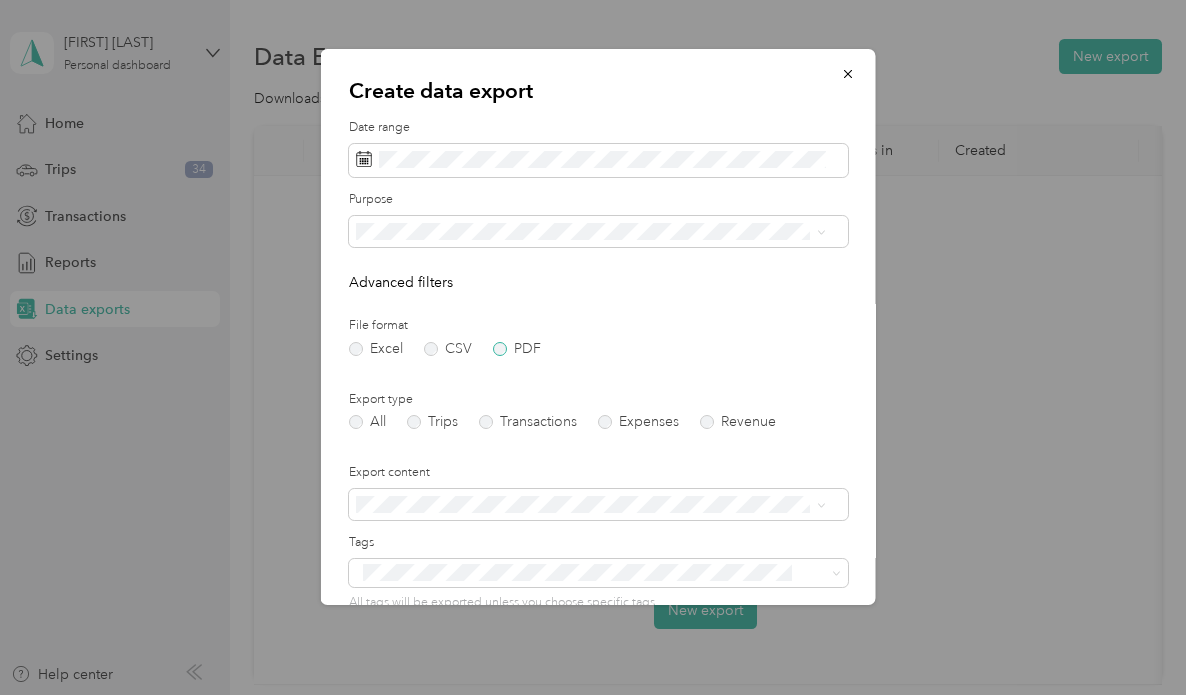 click on "PDF" at bounding box center (517, 349) 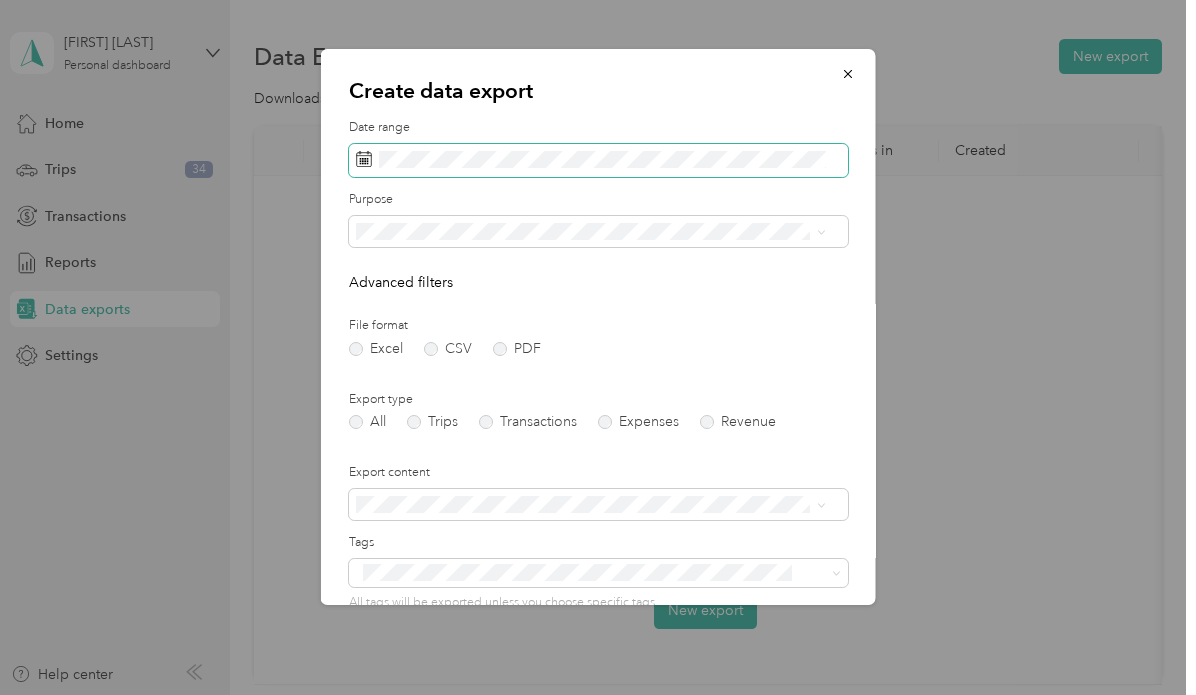 click 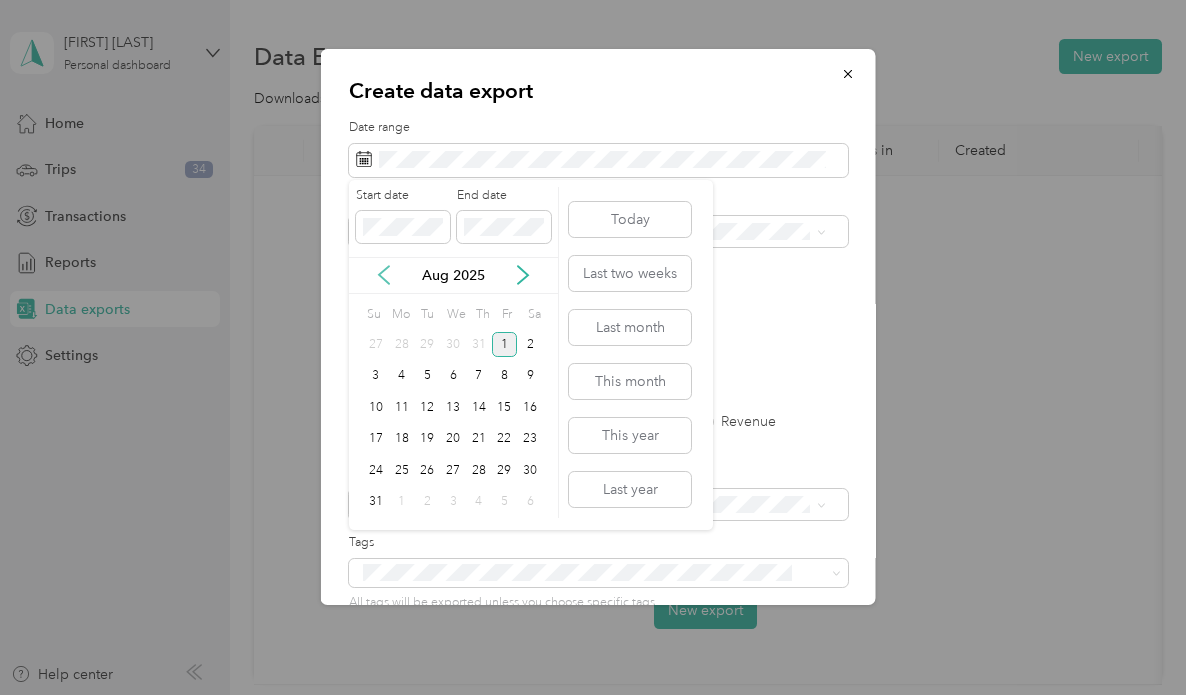 click 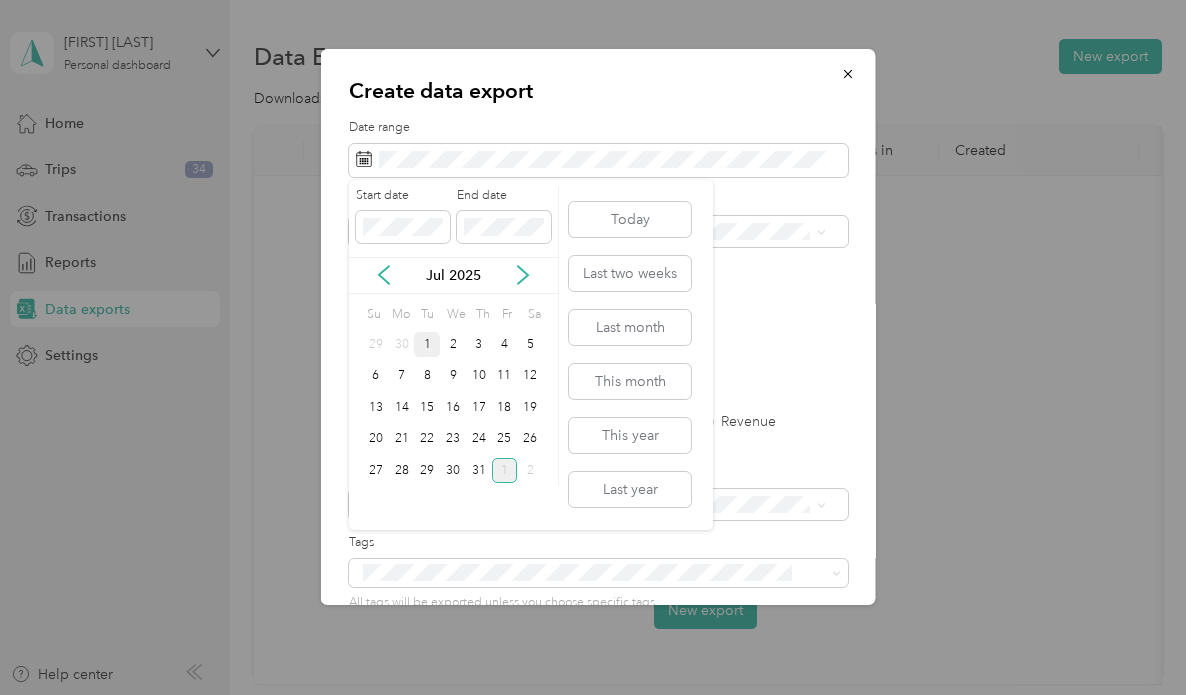click on "1" at bounding box center (427, 344) 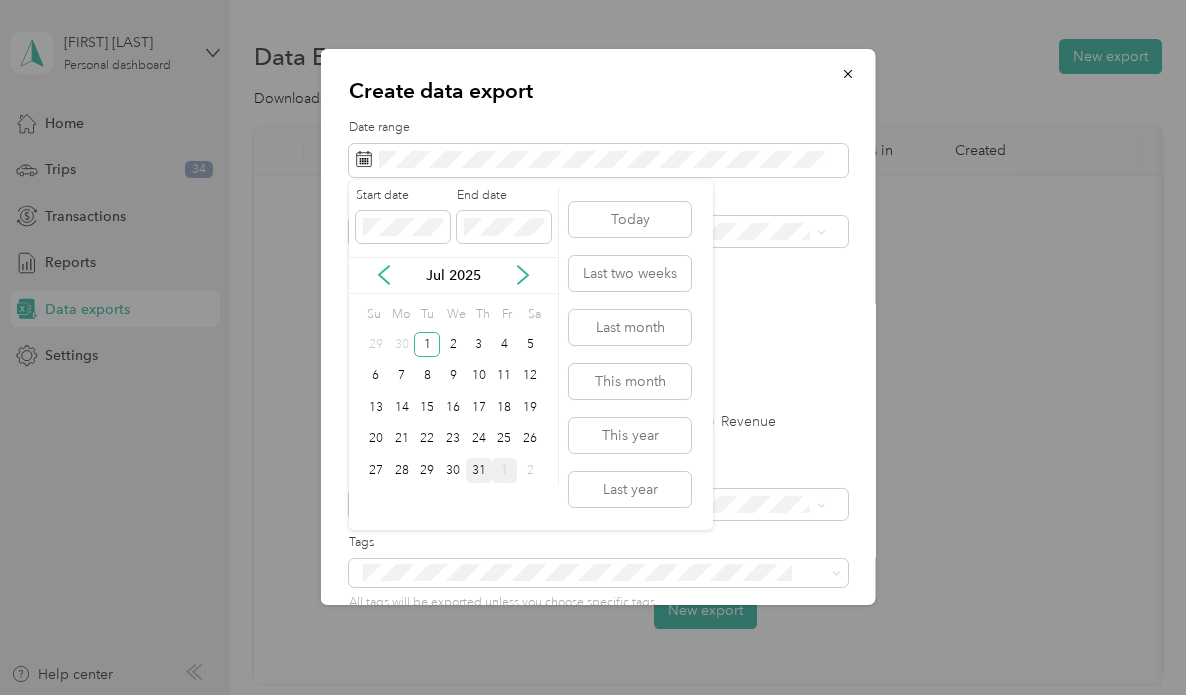 click on "31" at bounding box center (479, 470) 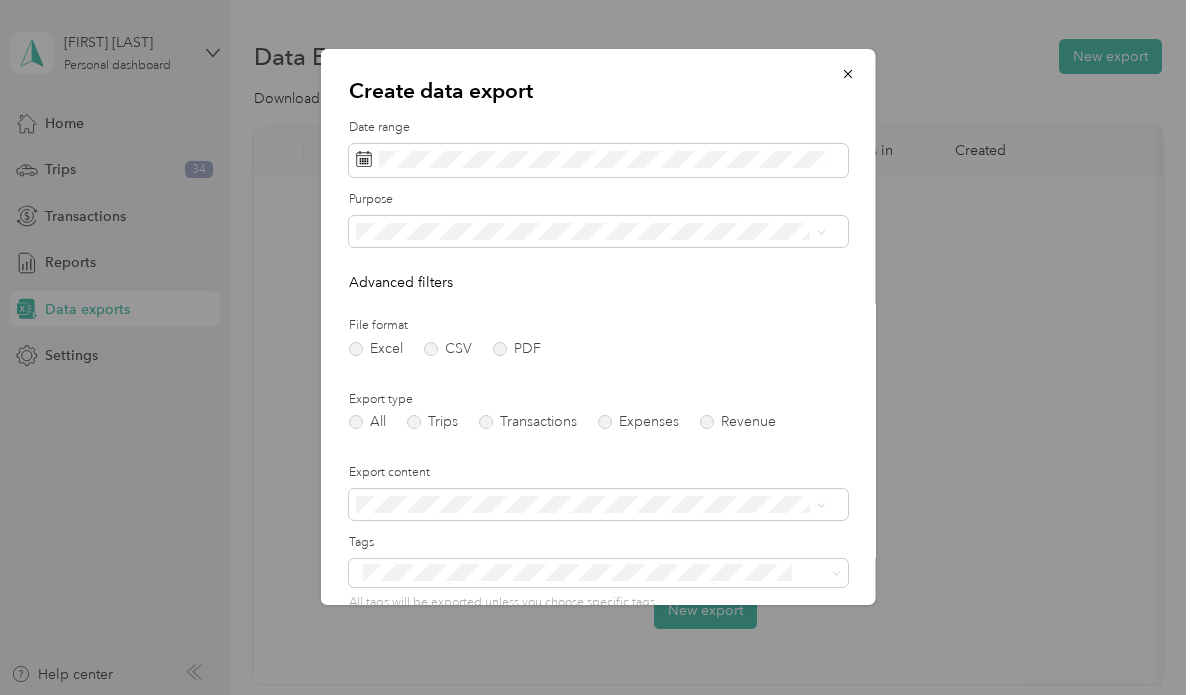 click on "Personal" at bounding box center (591, 337) 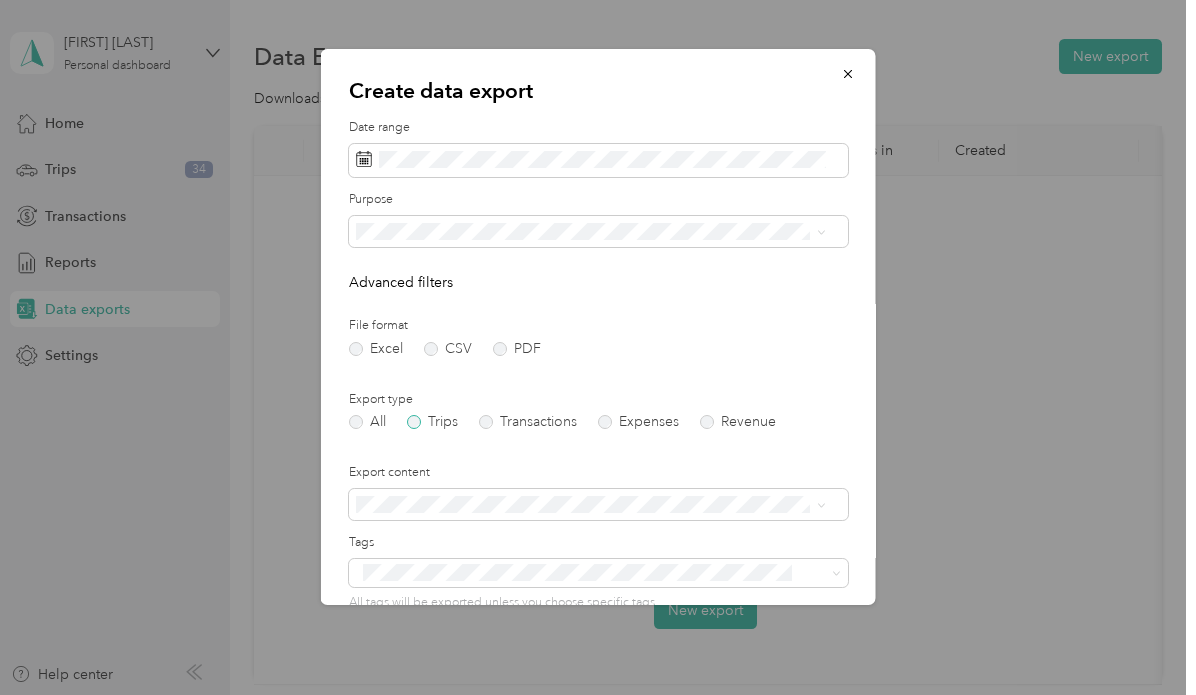 click on "Trips" at bounding box center (432, 422) 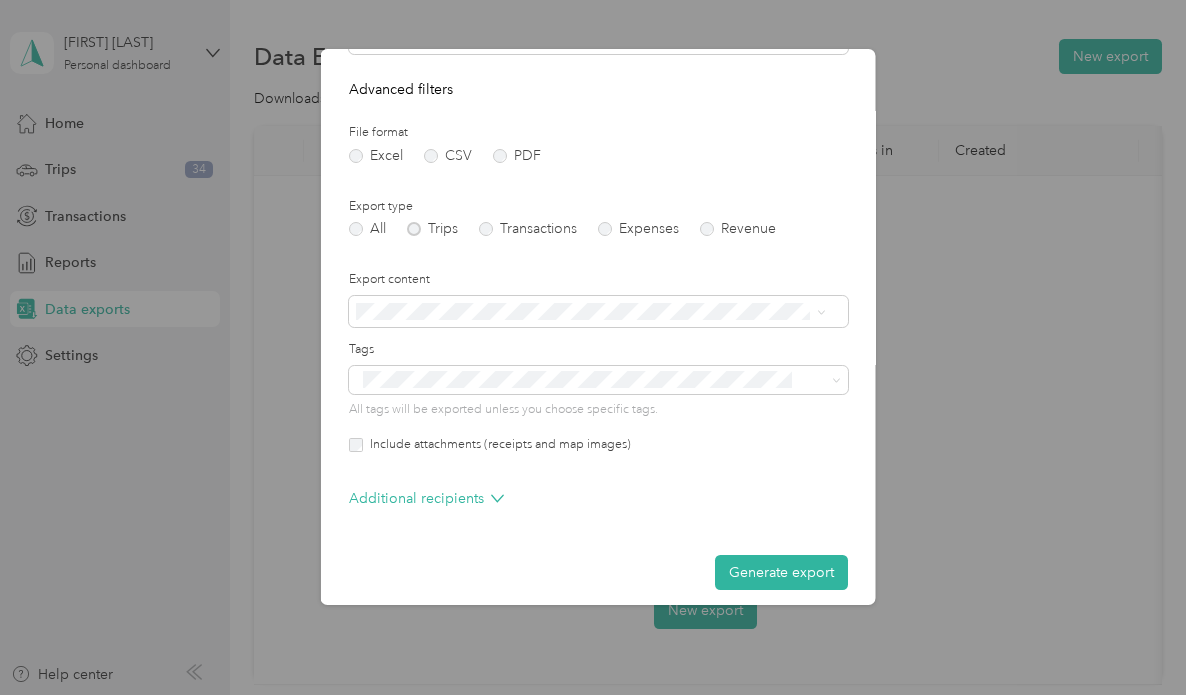 scroll, scrollTop: 206, scrollLeft: 0, axis: vertical 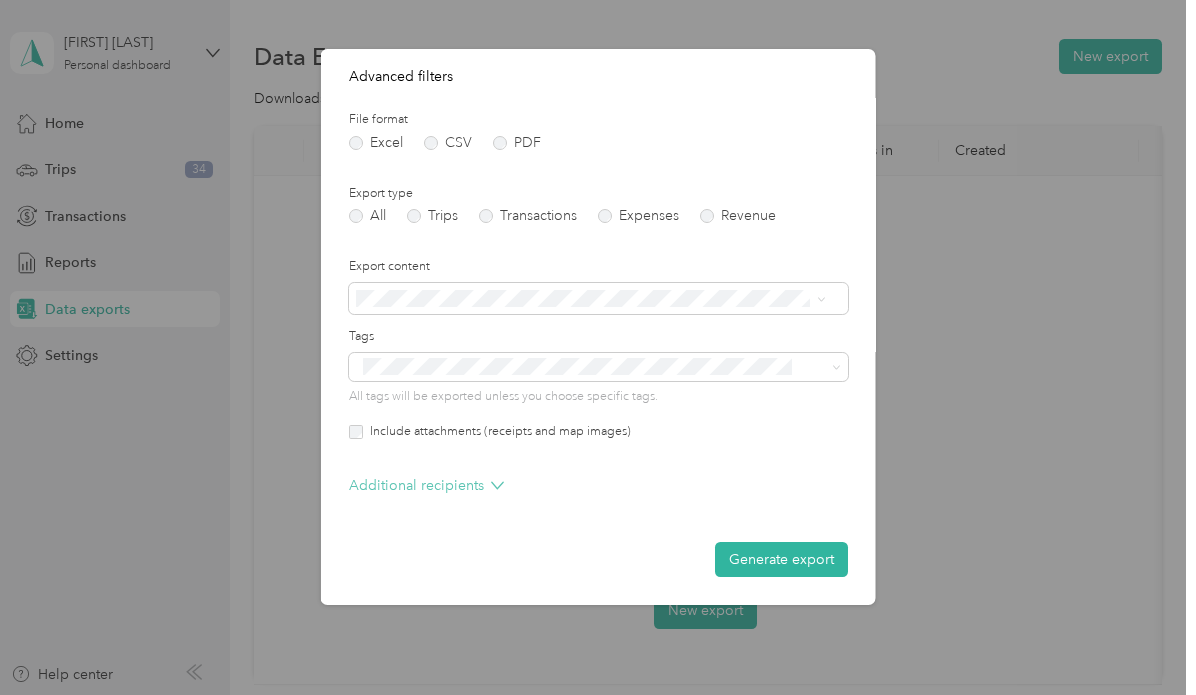 click on "Additional recipients" at bounding box center (426, 485) 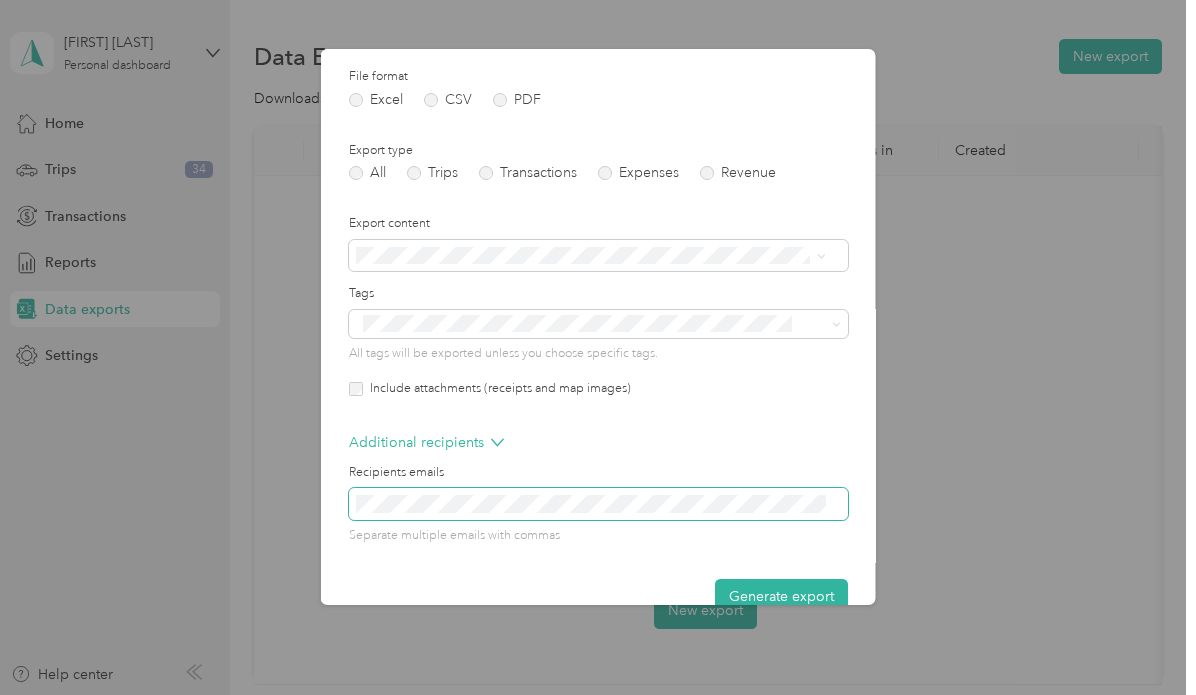 scroll, scrollTop: 286, scrollLeft: 0, axis: vertical 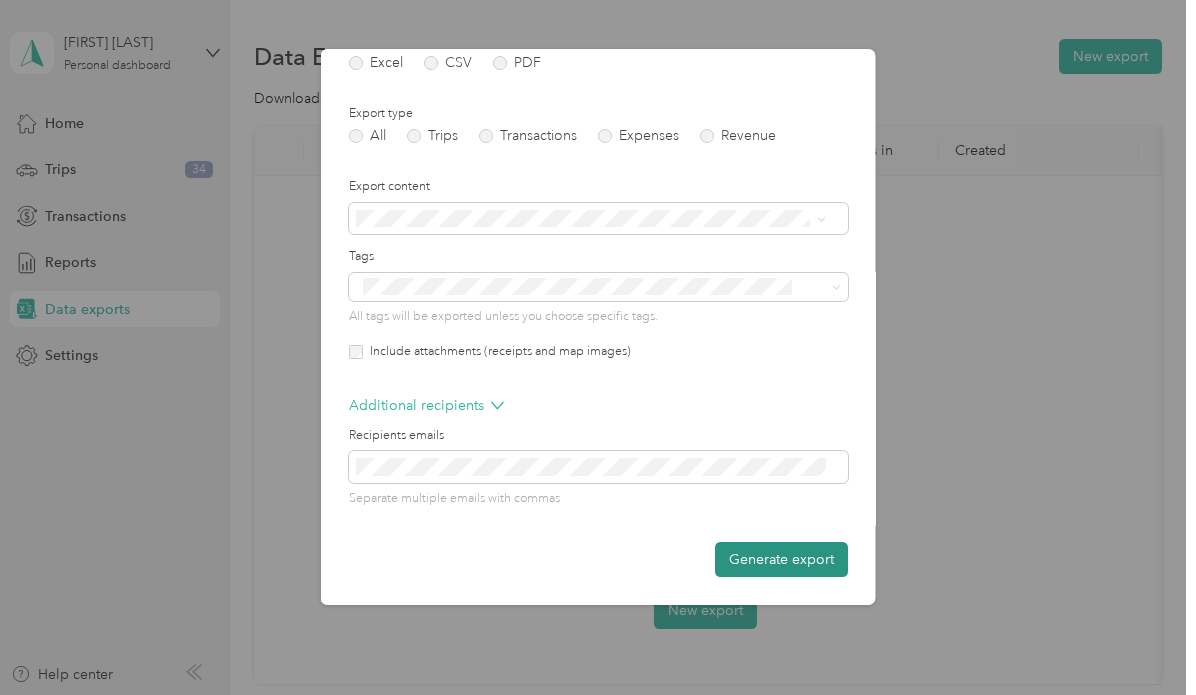 click on "Generate export" at bounding box center [781, 559] 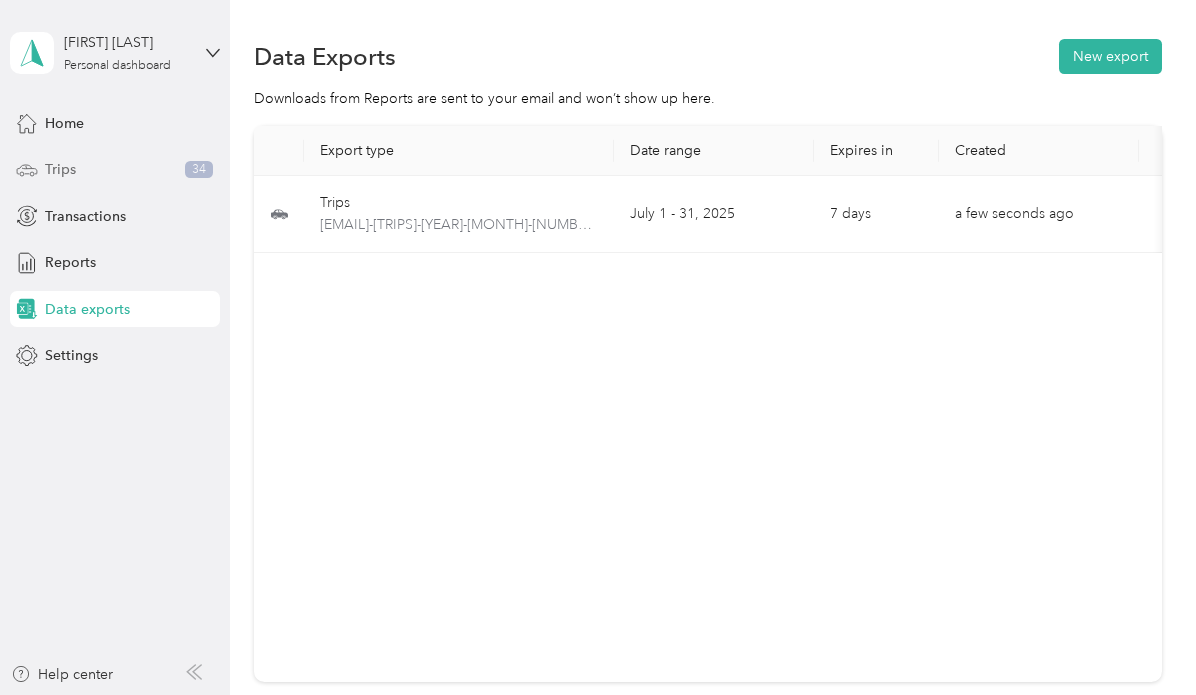 click on "Trips" at bounding box center [60, 169] 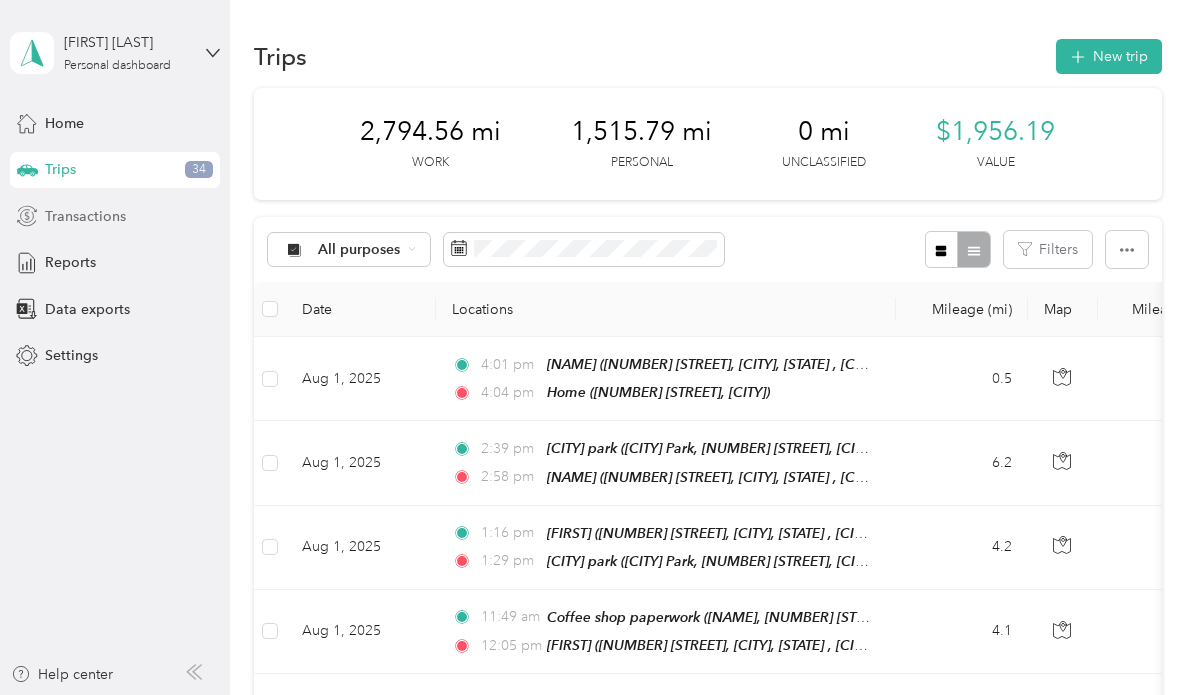 click on "Transactions" at bounding box center (85, 216) 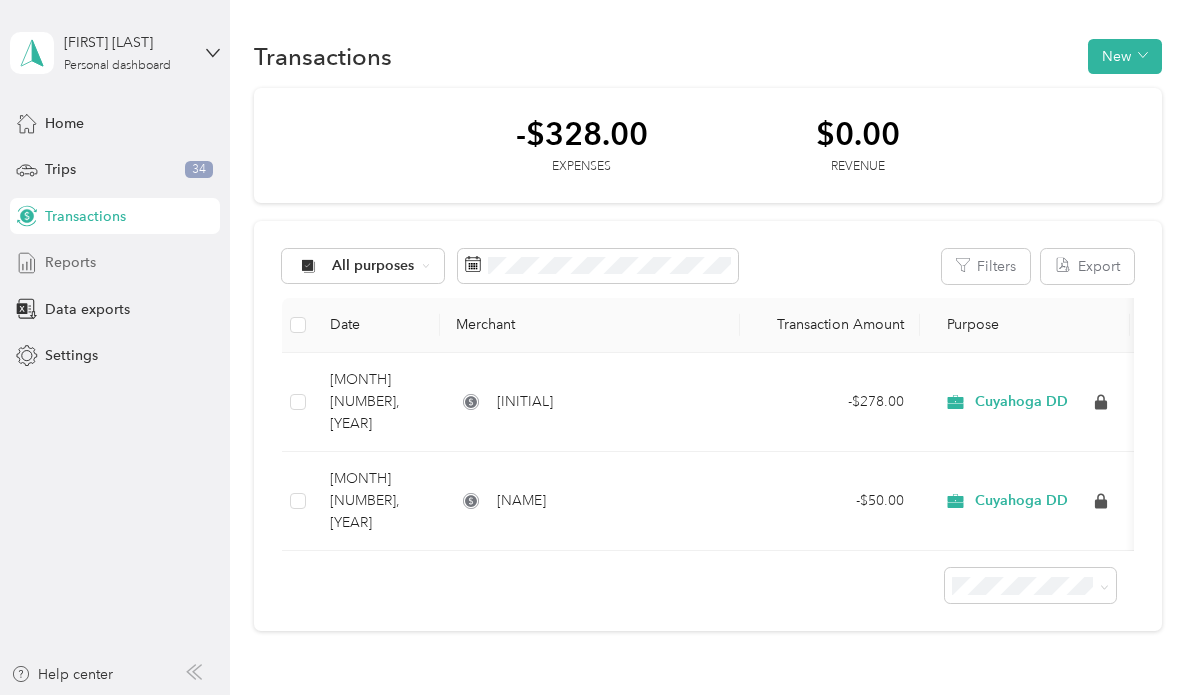 click on "Reports" at bounding box center [70, 262] 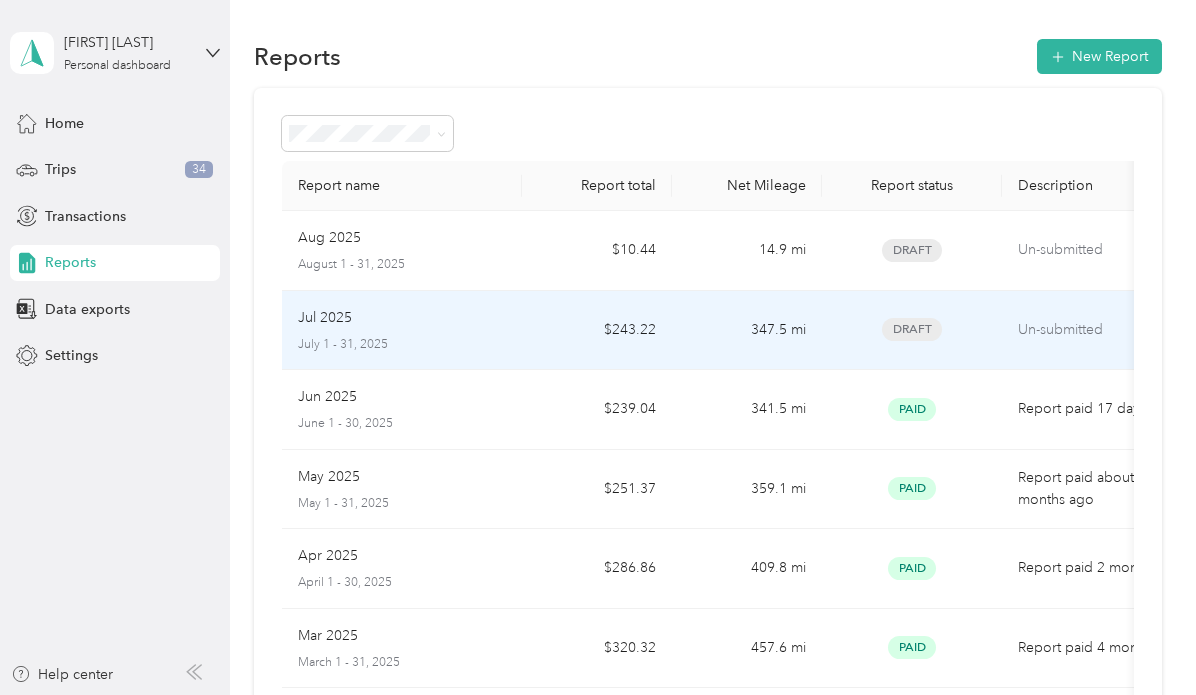 click on "[MONTH] [YEAR] [MONTH] [NUMBER] - [NUMBER], [YEAR]" at bounding box center (402, 330) 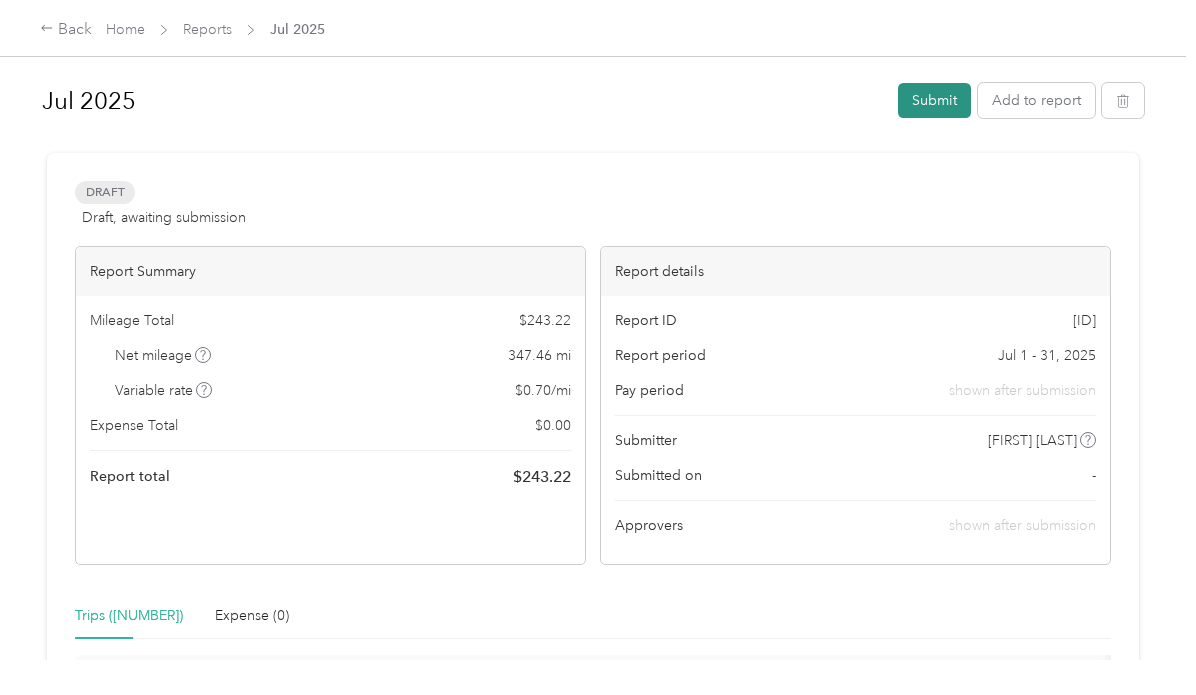 click on "Submit" at bounding box center (934, 100) 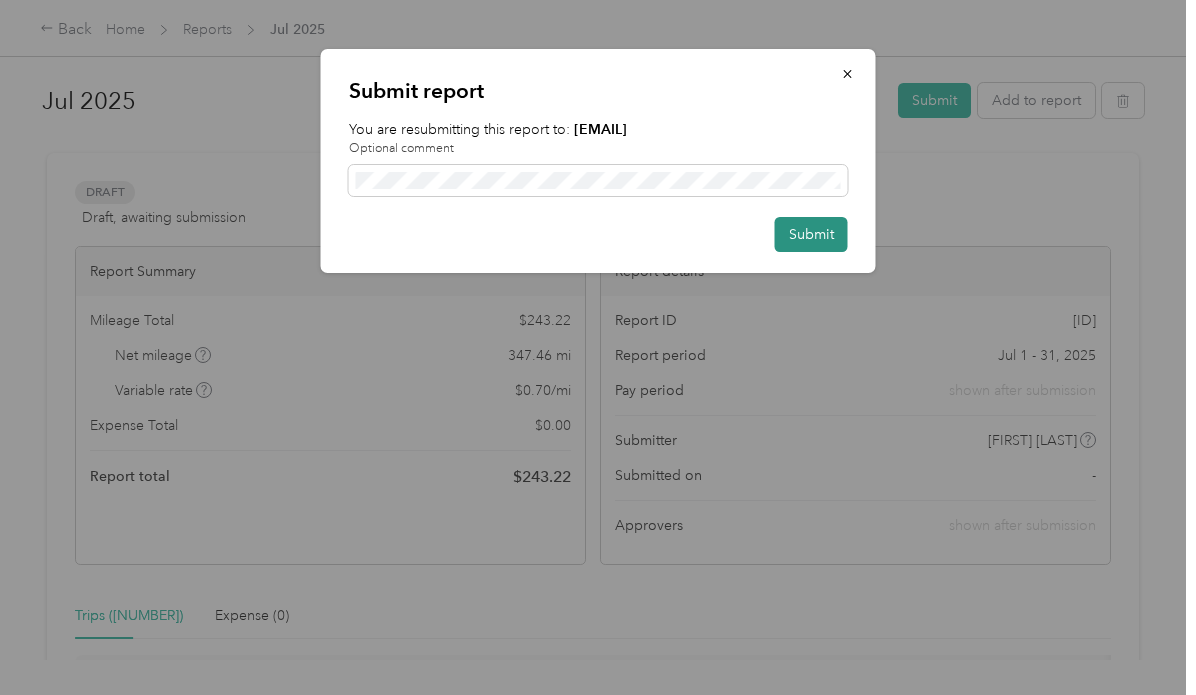 click on "Submit" at bounding box center (811, 234) 